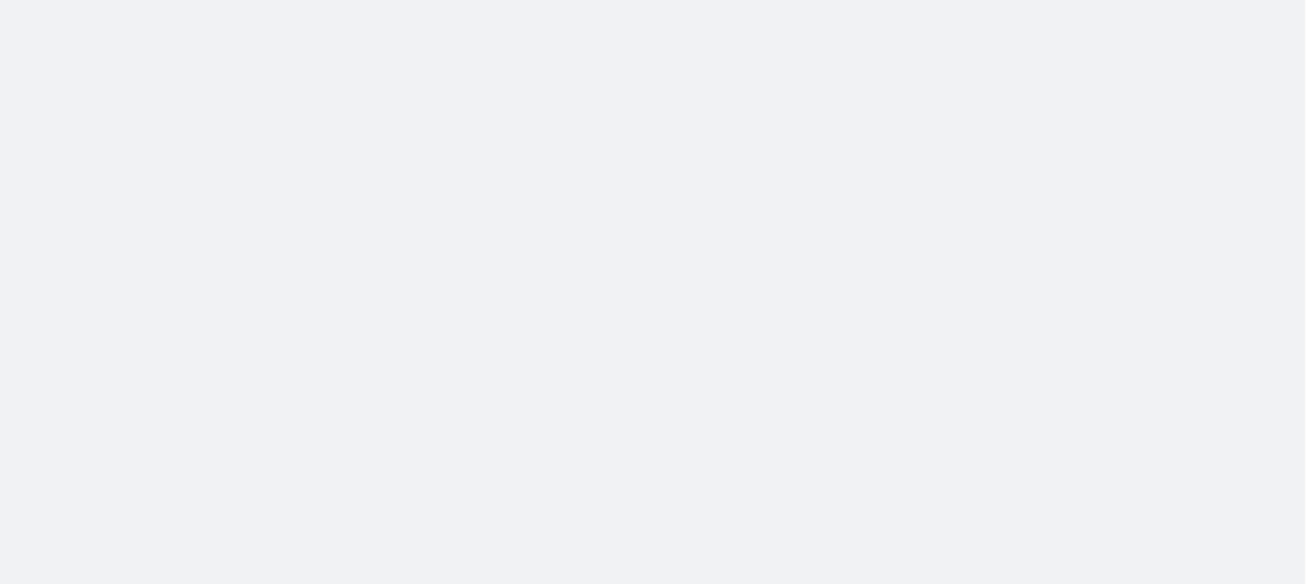 scroll, scrollTop: 0, scrollLeft: 0, axis: both 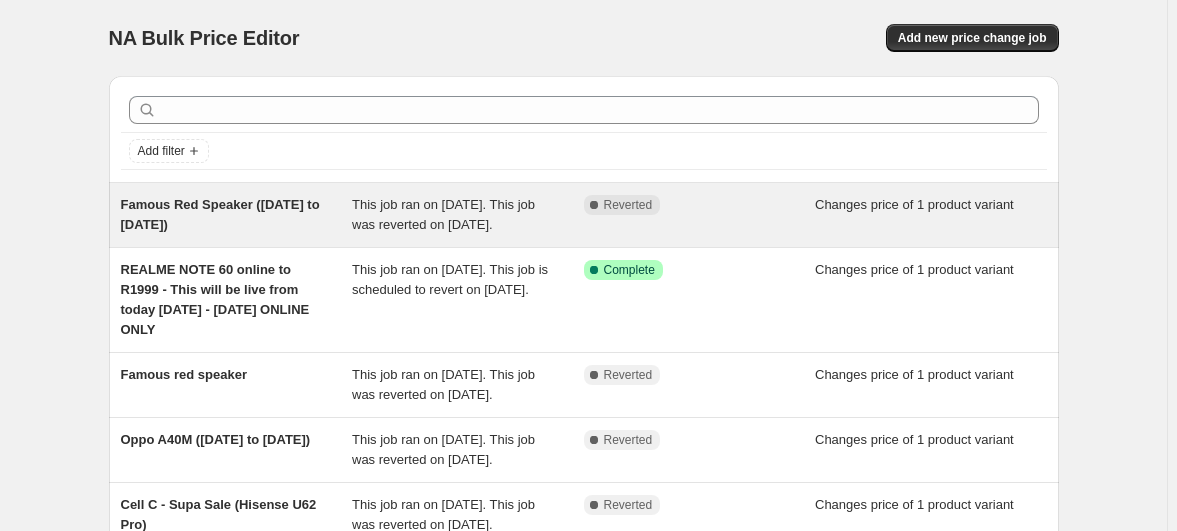 click on "Famous Red Speaker ([DATE] to [DATE])" at bounding box center (220, 214) 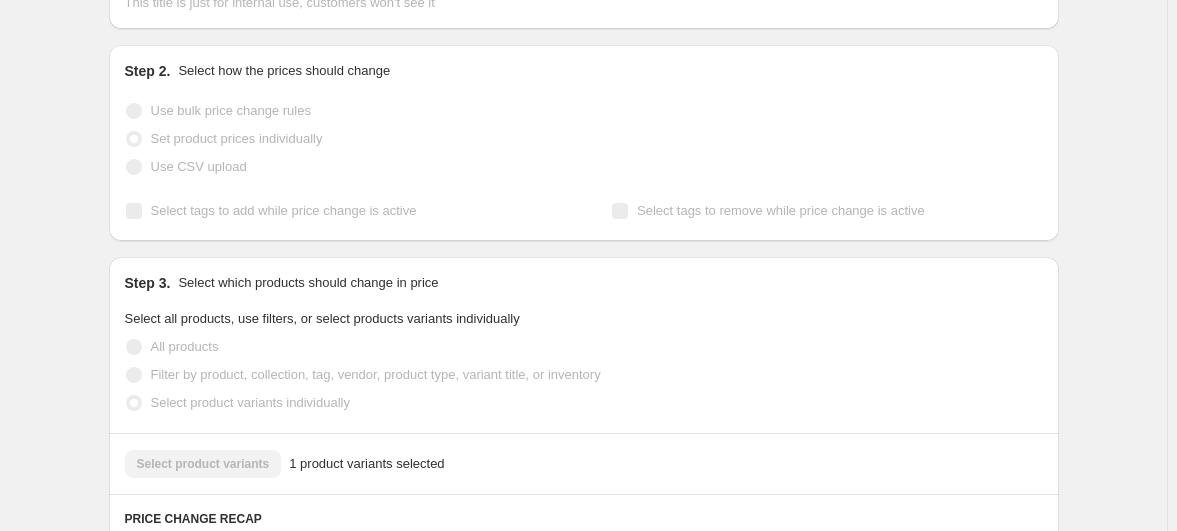scroll, scrollTop: 0, scrollLeft: 0, axis: both 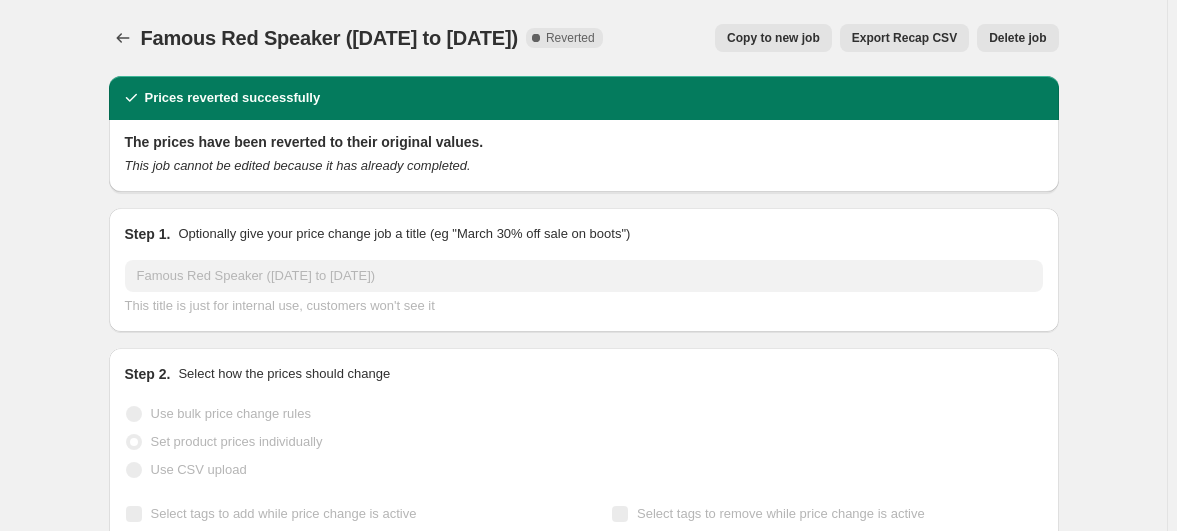 drag, startPoint x: 200, startPoint y: 33, endPoint x: 557, endPoint y: 28, distance: 357.035 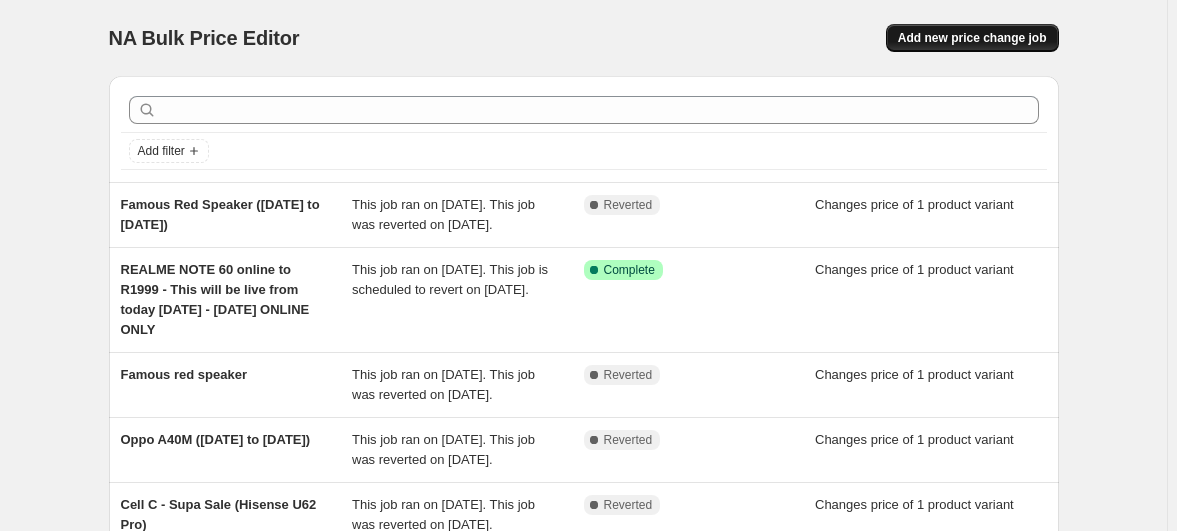 click on "Add new price change job" at bounding box center [972, 38] 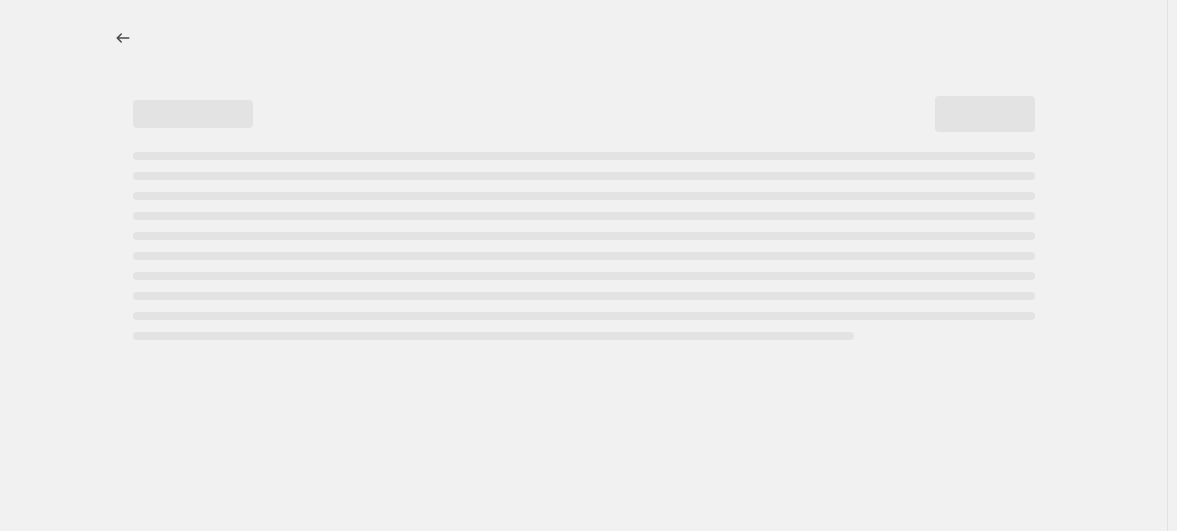select on "percentage" 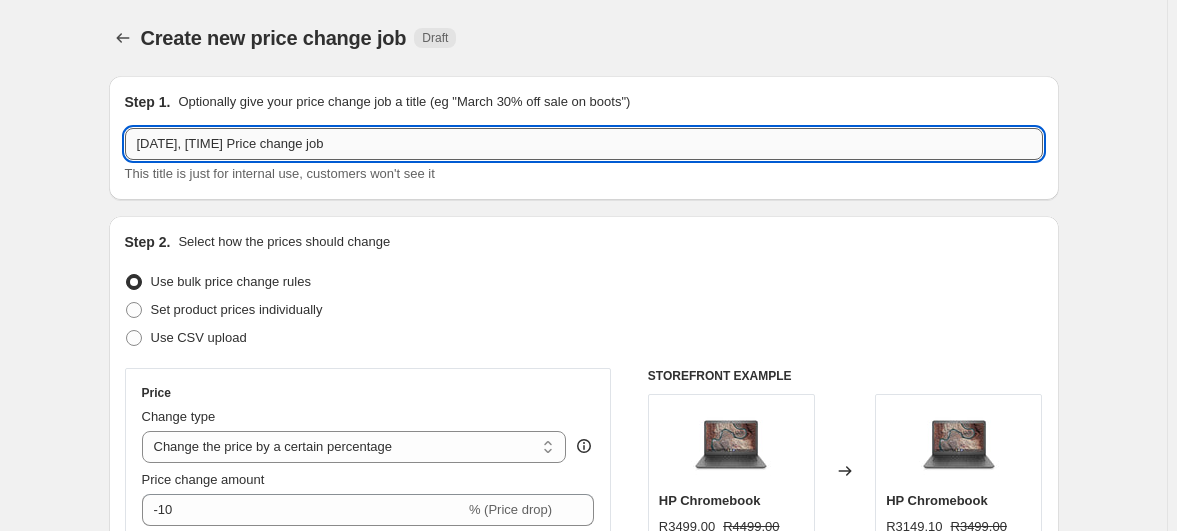 click on "[DATE], [TIME] Price change job" at bounding box center [584, 144] 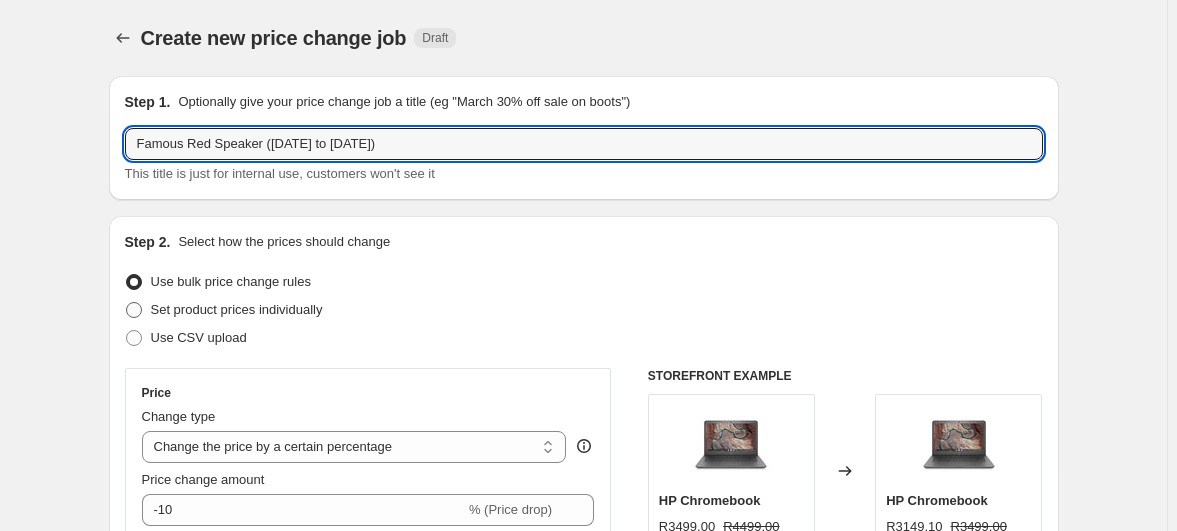 type on "Famous Red Speaker ([DATE] to [DATE])" 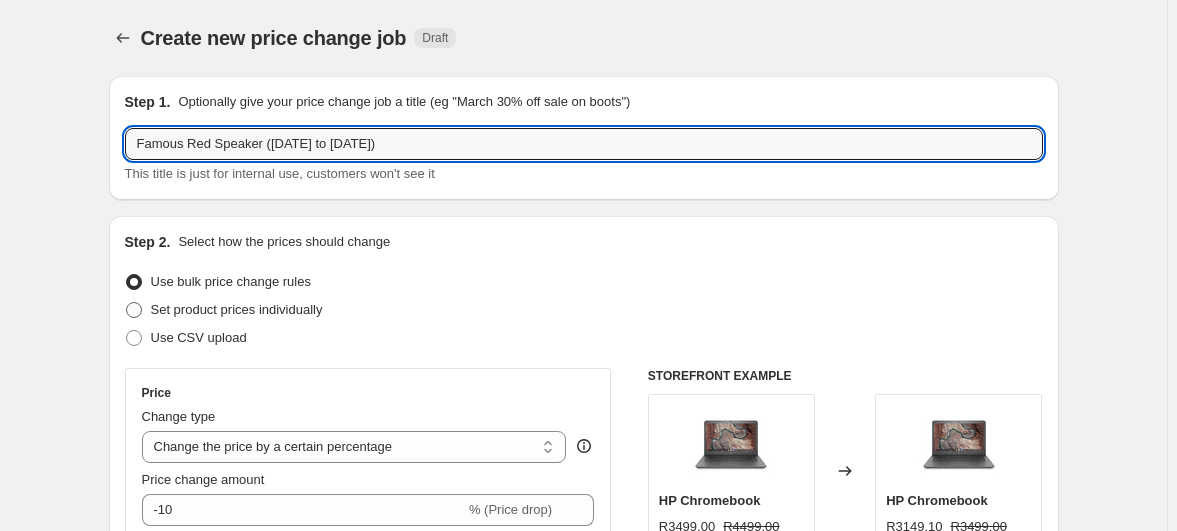 radio on "true" 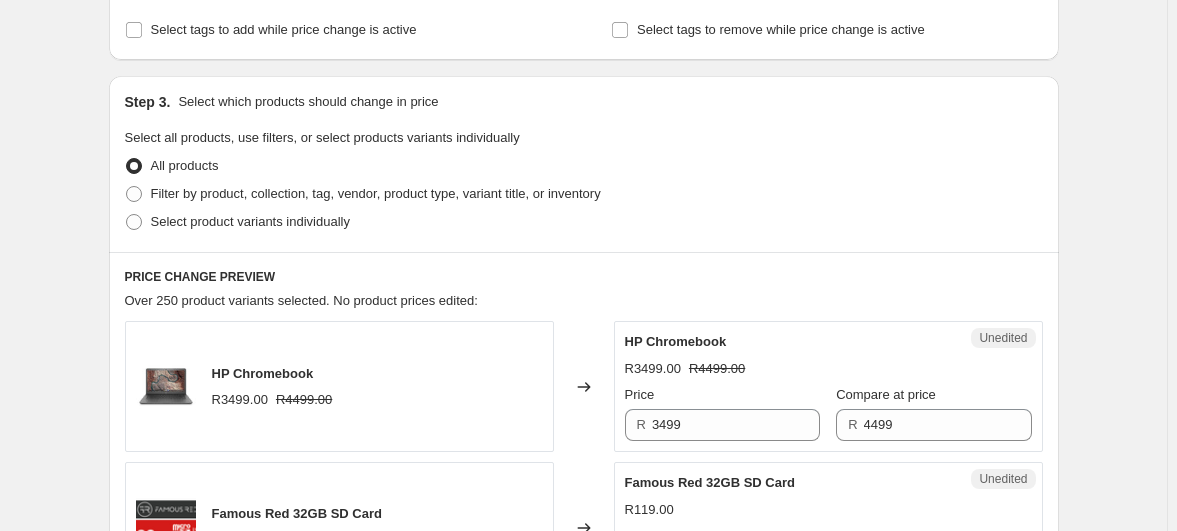 scroll, scrollTop: 363, scrollLeft: 0, axis: vertical 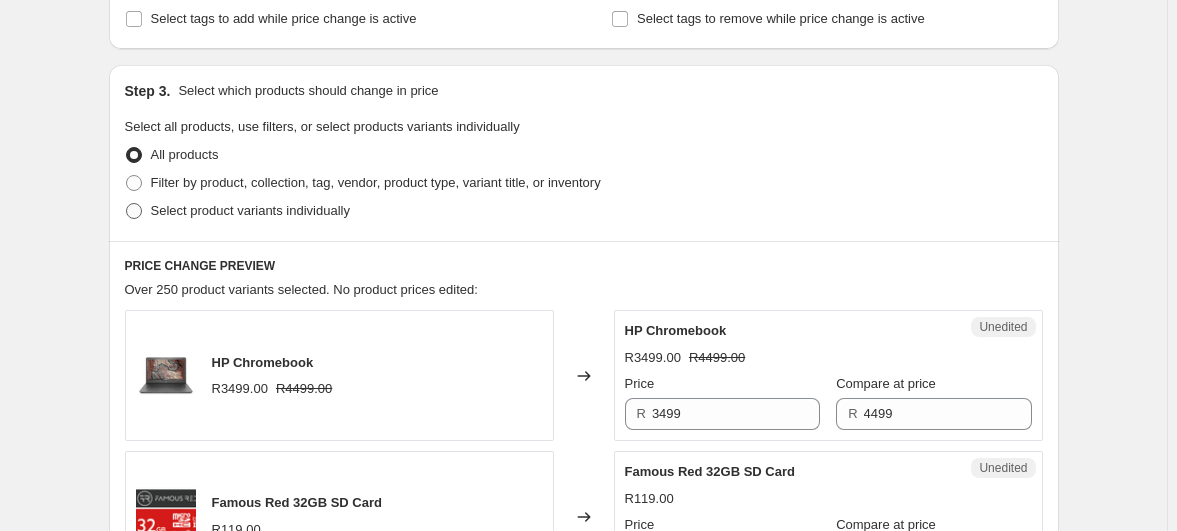 click on "Select product variants individually" at bounding box center [250, 210] 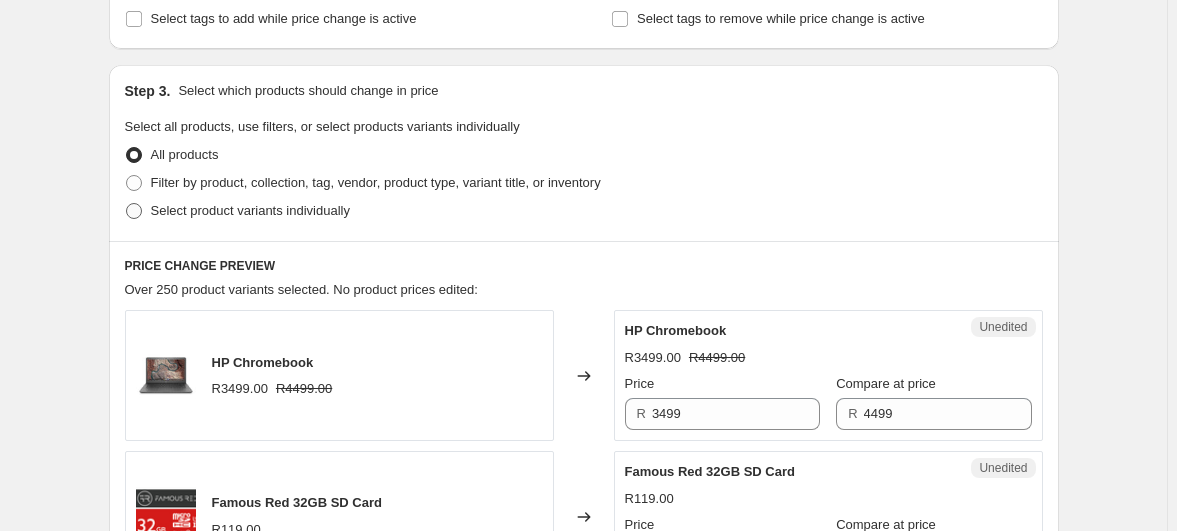radio on "true" 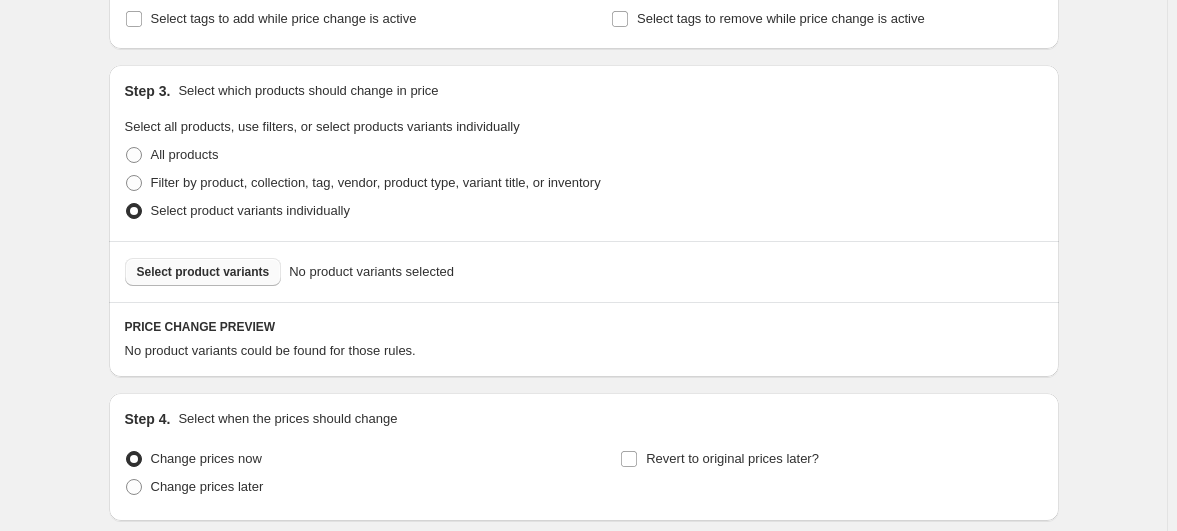 click on "Select product variants" at bounding box center (203, 272) 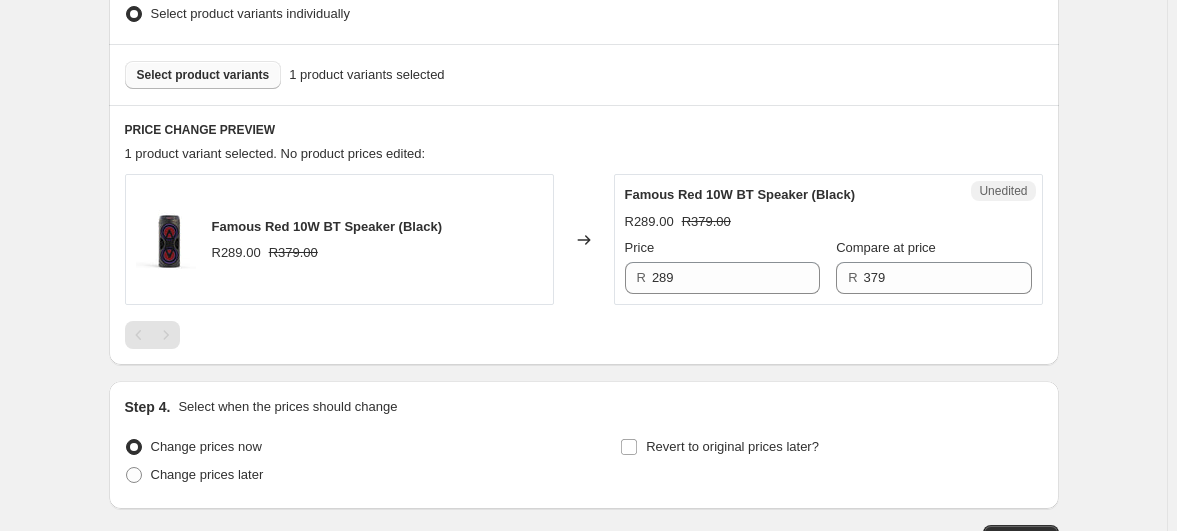 scroll, scrollTop: 597, scrollLeft: 0, axis: vertical 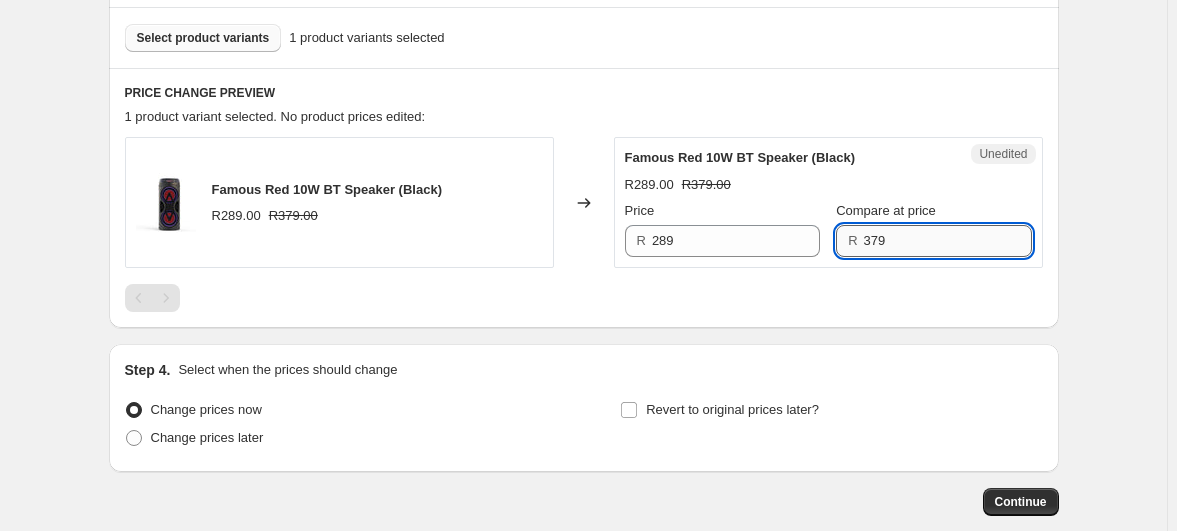 click on "379" at bounding box center [948, 241] 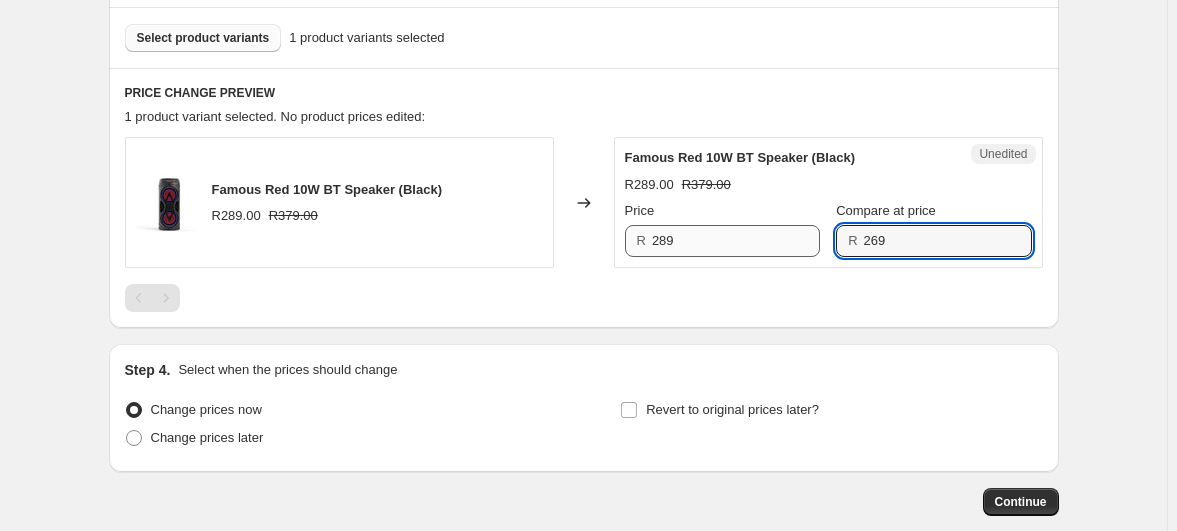 type on "269" 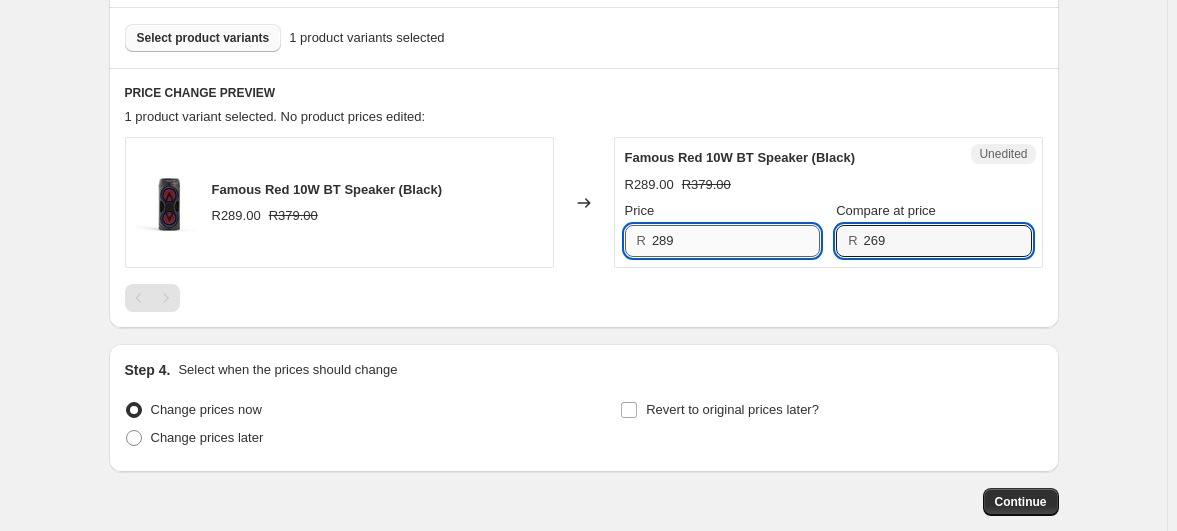 click on "289" at bounding box center (736, 241) 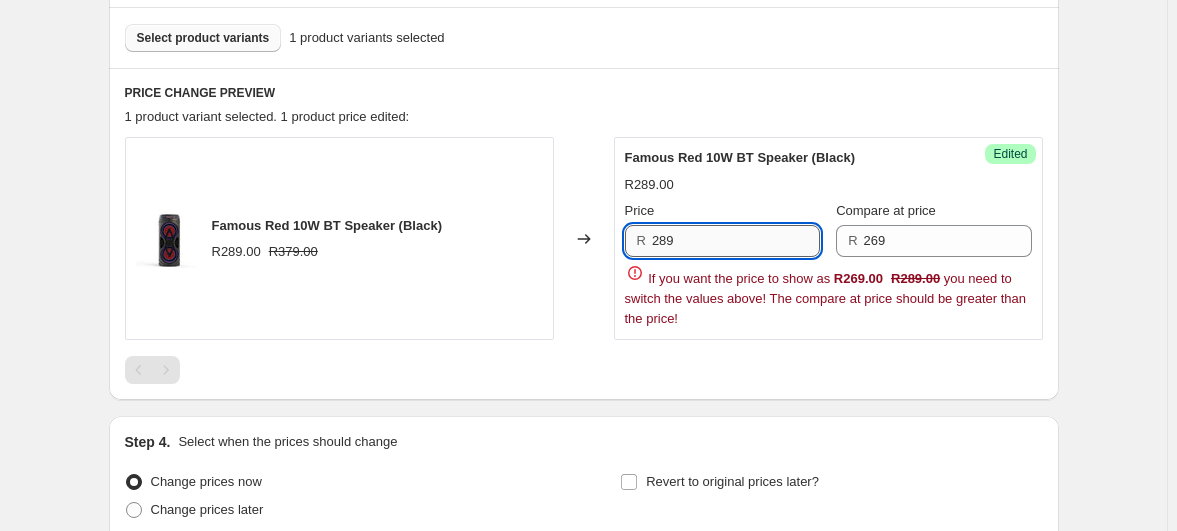 click on "289" at bounding box center (736, 241) 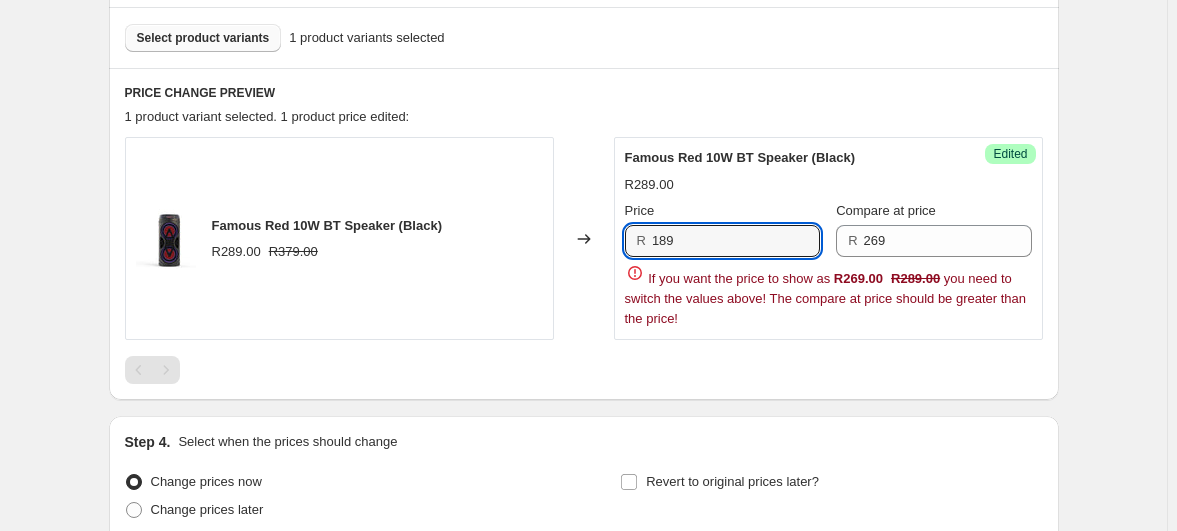 type on "189" 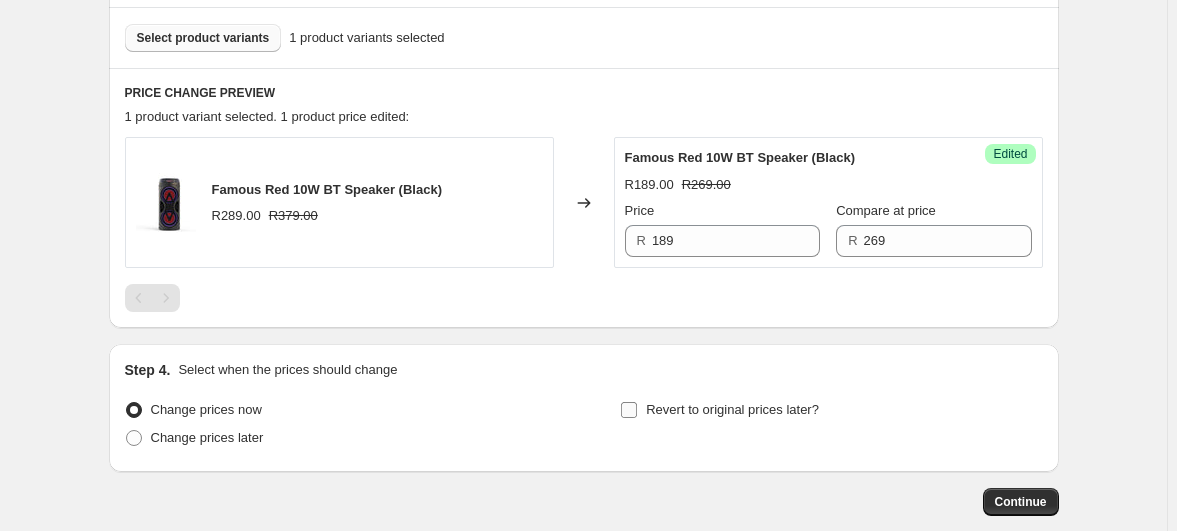 click on "Revert to original prices later?" at bounding box center [732, 409] 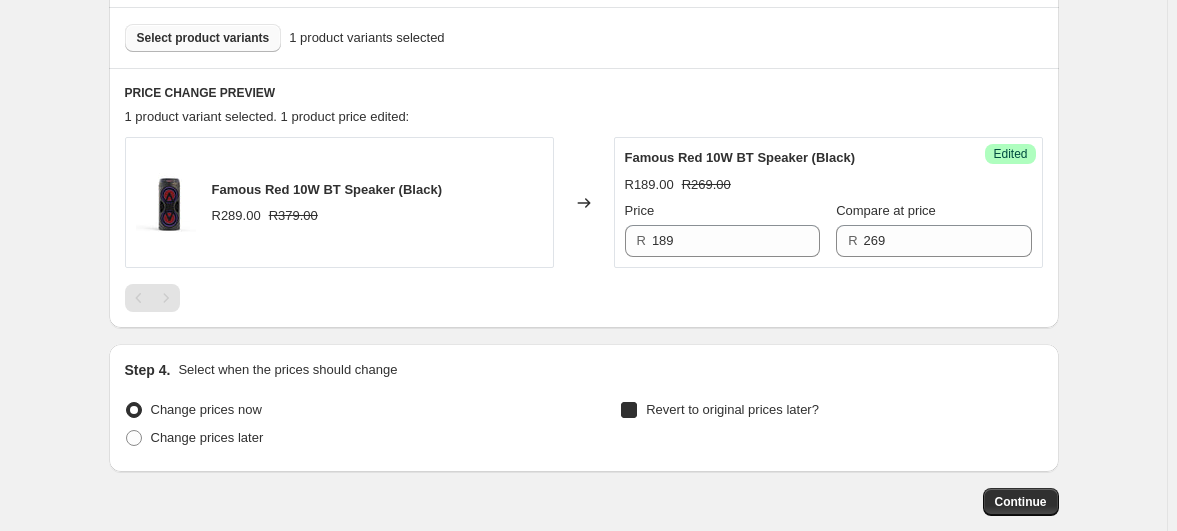 checkbox on "true" 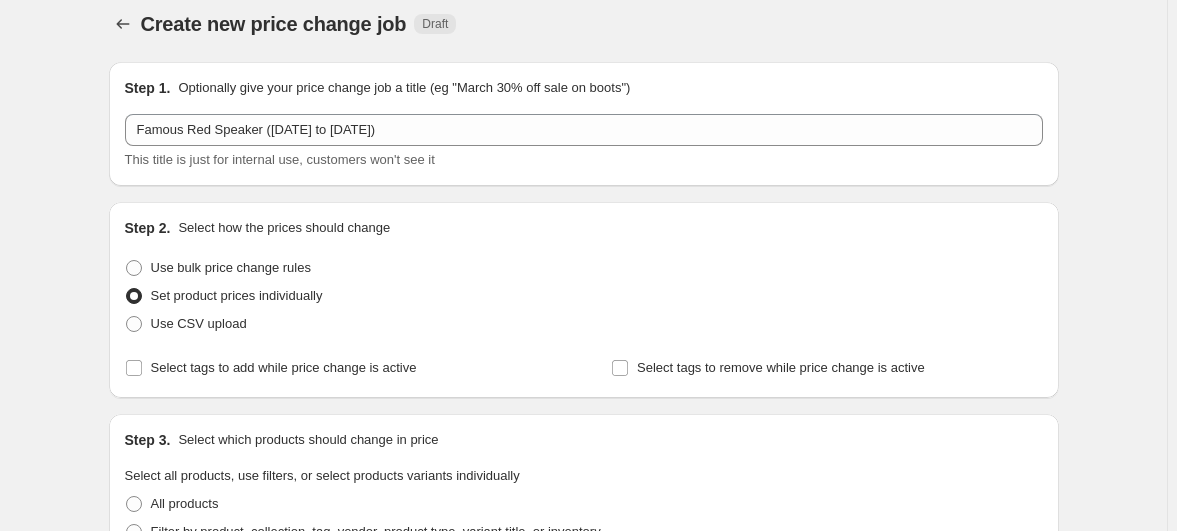 scroll, scrollTop: 0, scrollLeft: 0, axis: both 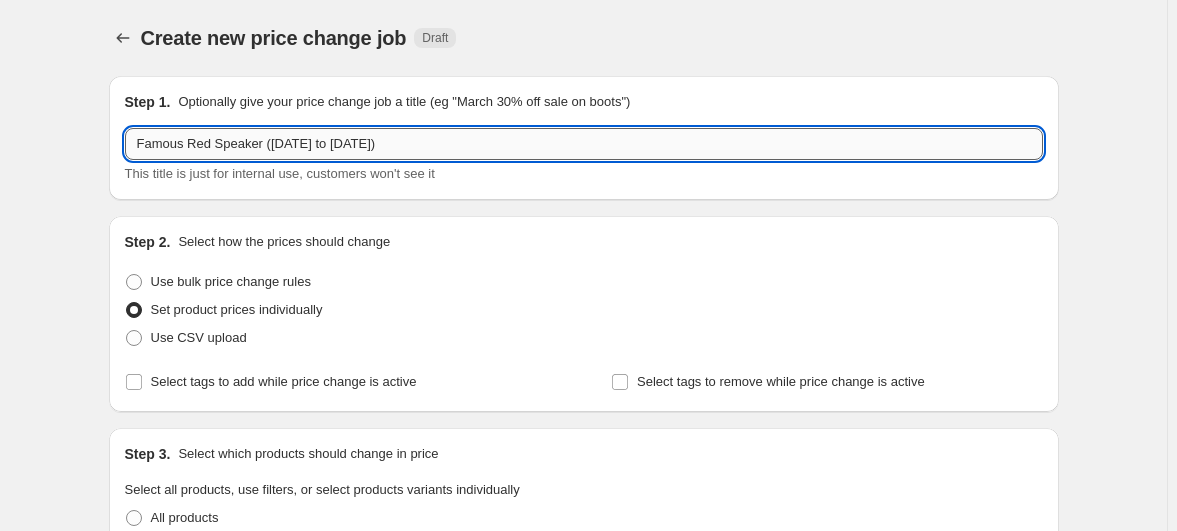 click on "Famous Red Speaker ([DATE] to [DATE])" at bounding box center (584, 144) 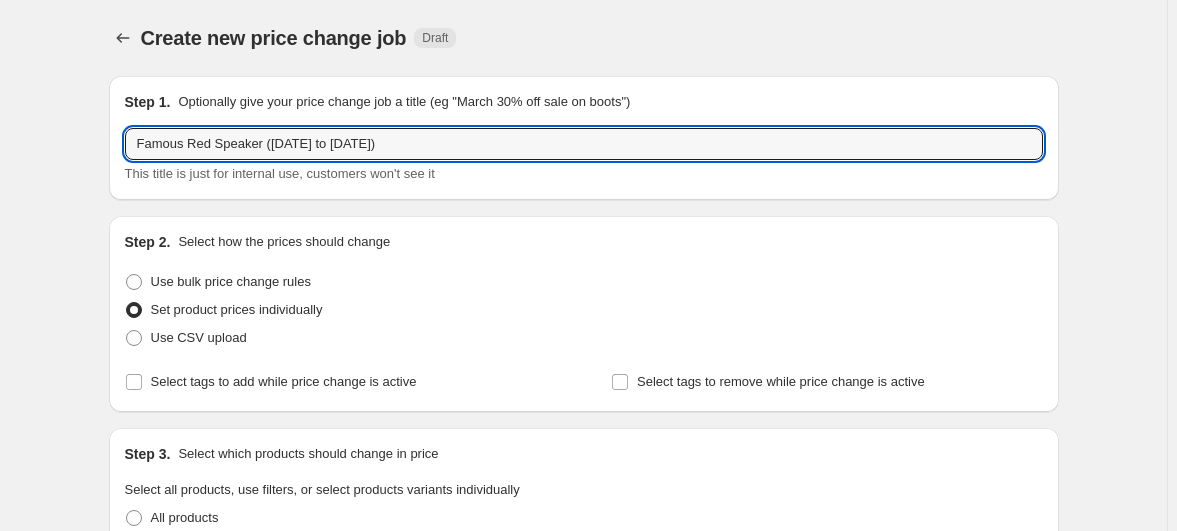 type on "Famous Red Speaker ([DATE] to [DATE])" 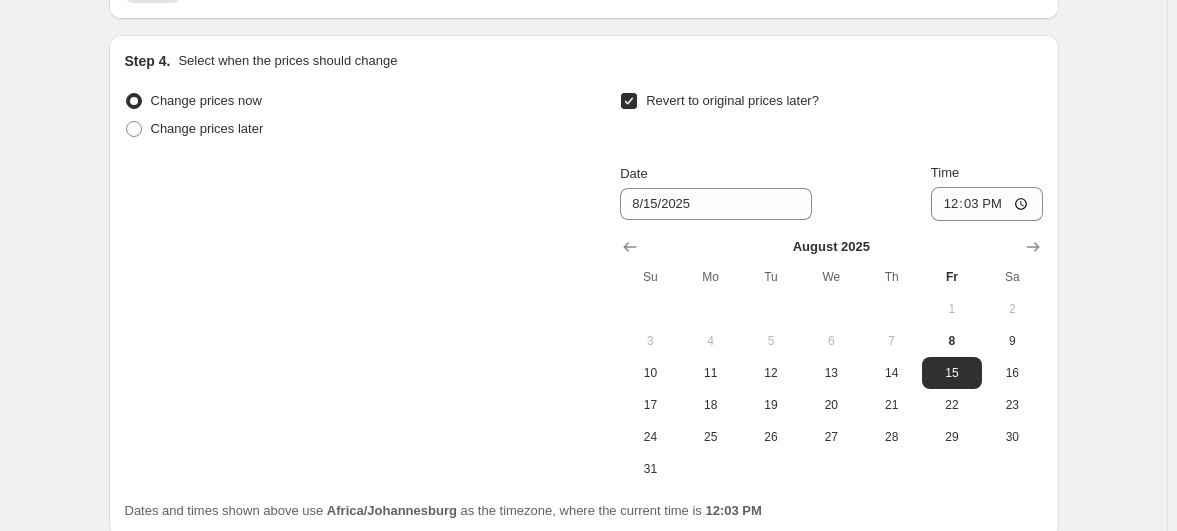 scroll, scrollTop: 909, scrollLeft: 0, axis: vertical 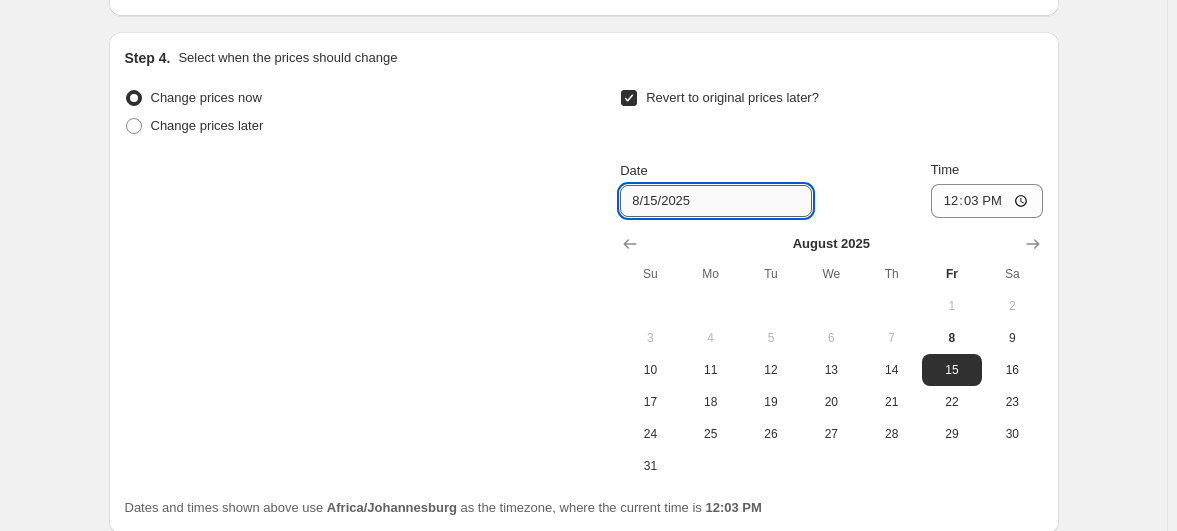 click on "8/15/2025" at bounding box center [716, 201] 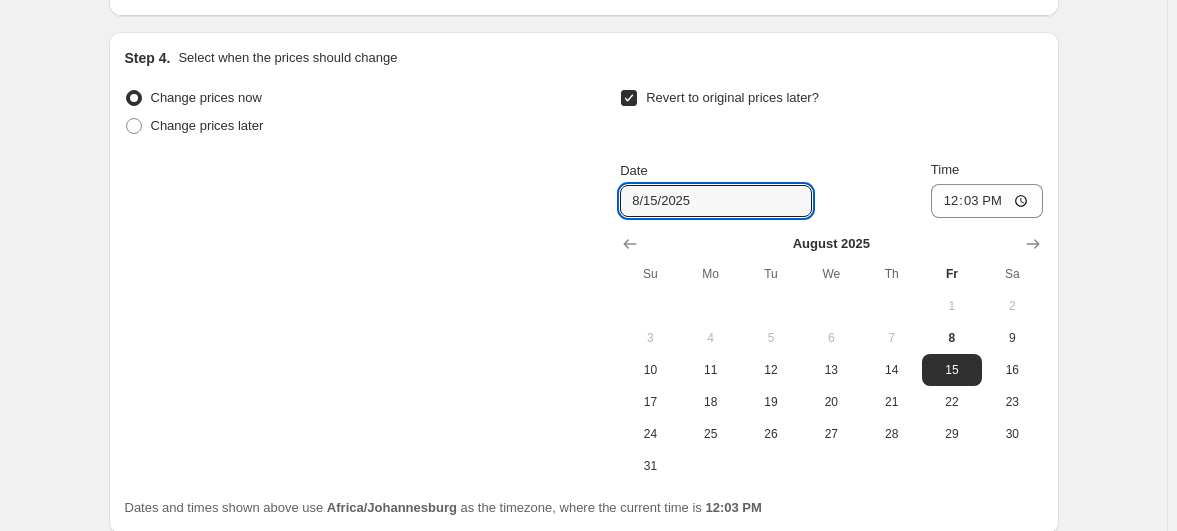 click on "Create new price change job. This page is ready Create new price change job Draft Step 1. Optionally give your price change job a title (eg "March 30% off sale on boots") Famous Red Speaker ([DATE] to [DATE]) This title is just for internal use, customers won't see it Step 2. Select how the prices should change Use bulk price change rules Set product prices individually Use CSV upload Select tags to add while price change is active Select tags to remove while price change is active Step 3. Select which products should change in price Select all products, use filters, or select products variants individually All products Filter by product, collection, tag, vendor, product type, variant title, or inventory Select product variants individually Select product variants 1   product variants selected PRICE CHANGE PREVIEW 1 product variant selected. 1 product price edited: Famous Red 10W BT Speaker (Black) R289.00 R379.00 Changed to Success Edited Famous Red 10W BT Speaker (Black) R189.00 R269.00 Price R 189 R 269 Date" at bounding box center [583, -105] 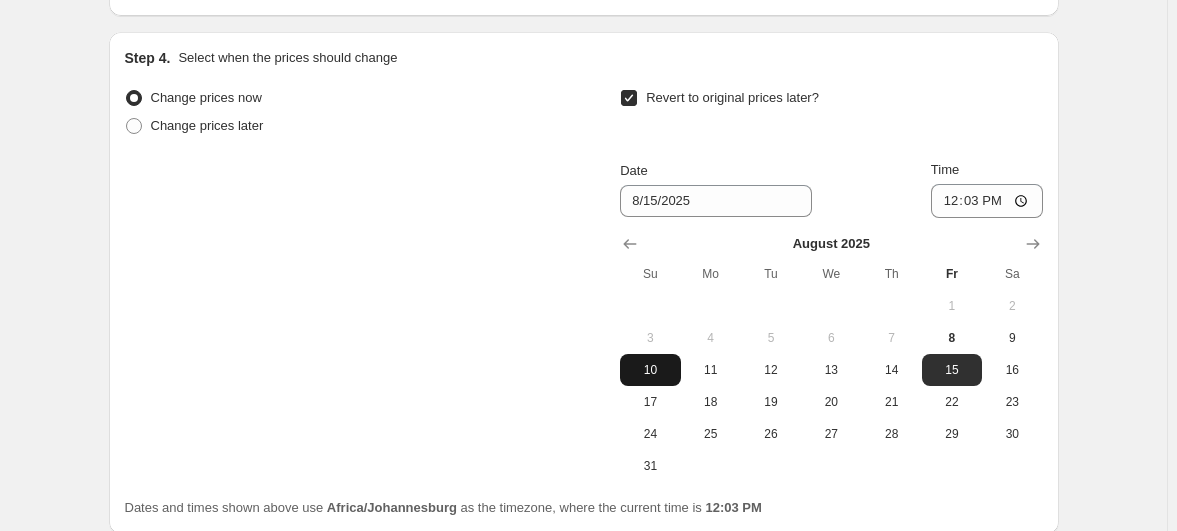 click on "10" at bounding box center [650, 370] 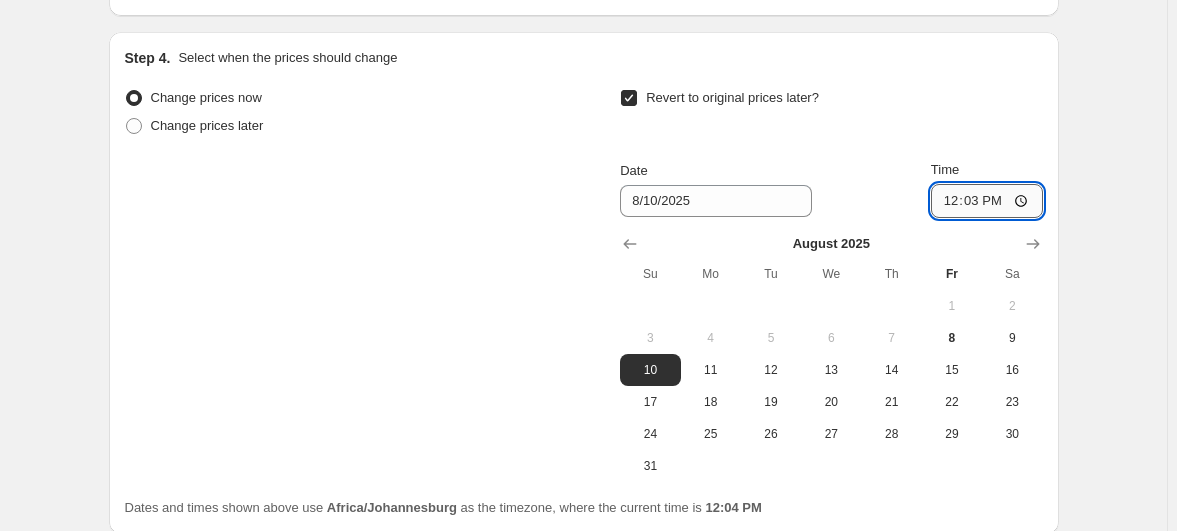 click on "12:03" at bounding box center (987, 201) 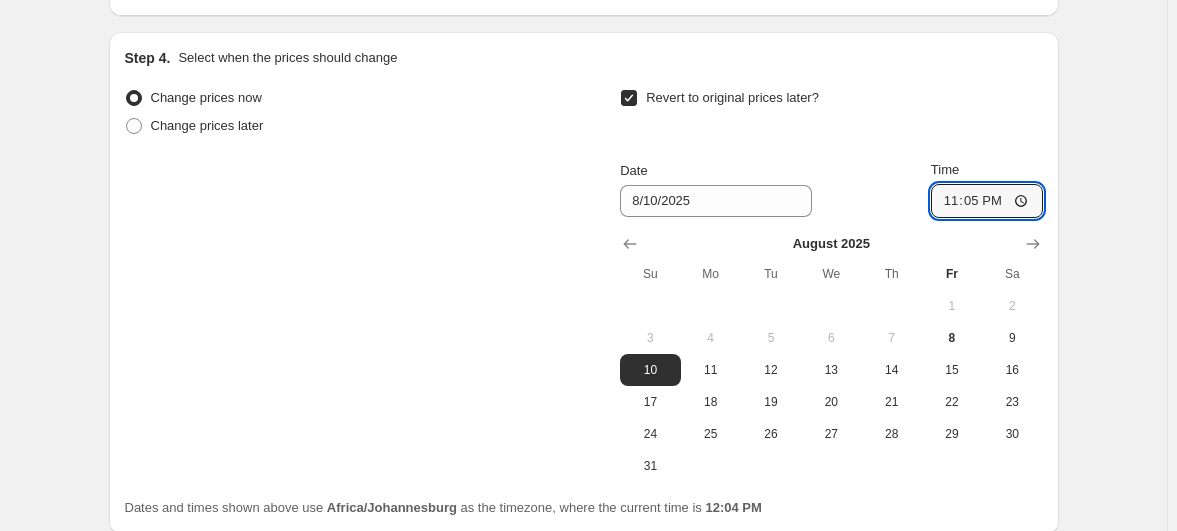 type on "23:59" 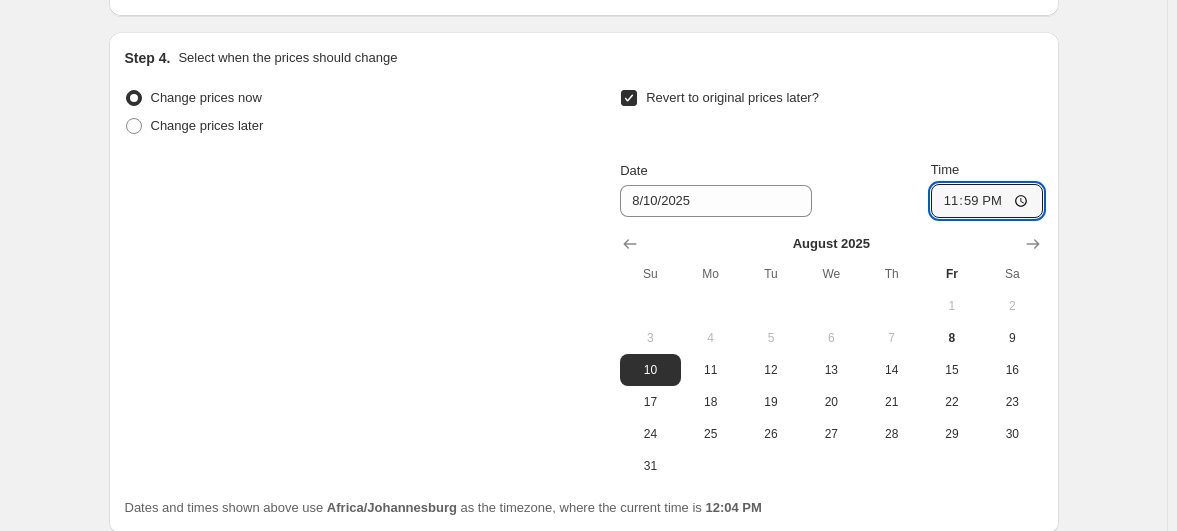 click on "Create new price change job. This page is ready Create new price change job Draft Step 1. Optionally give your price change job a title (eg "March 30% off sale on boots") Famous Red Speaker ([DATE] to [DATE]) This title is just for internal use, customers won't see it Step 2. Select how the prices should change Use bulk price change rules Set product prices individually Use CSV upload Select tags to add while price change is active Select tags to remove while price change is active Step 3. Select which products should change in price Select all products, use filters, or select products variants individually All products Filter by product, collection, tag, vendor, product type, variant title, or inventory Select product variants individually Select product variants 1   product variants selected PRICE CHANGE PREVIEW 1 product variant selected. 1 product price edited: Famous Red 10W BT Speaker (Black) R289.00 R379.00 Changed to Success Edited Famous Red 10W BT Speaker (Black) R189.00 R269.00 Price R 189 R 269 Date" at bounding box center (583, -105) 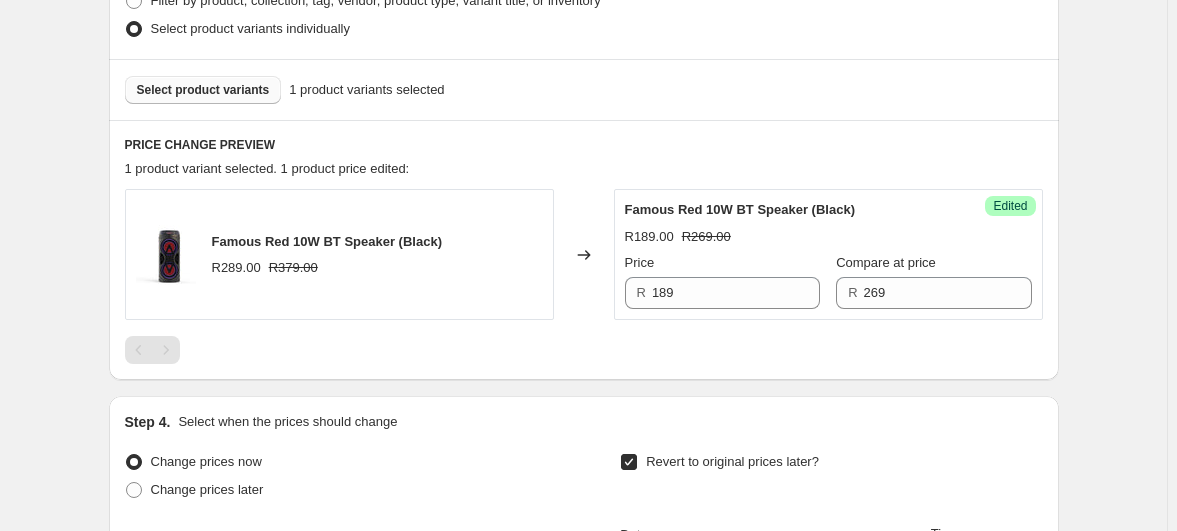 scroll, scrollTop: 930, scrollLeft: 0, axis: vertical 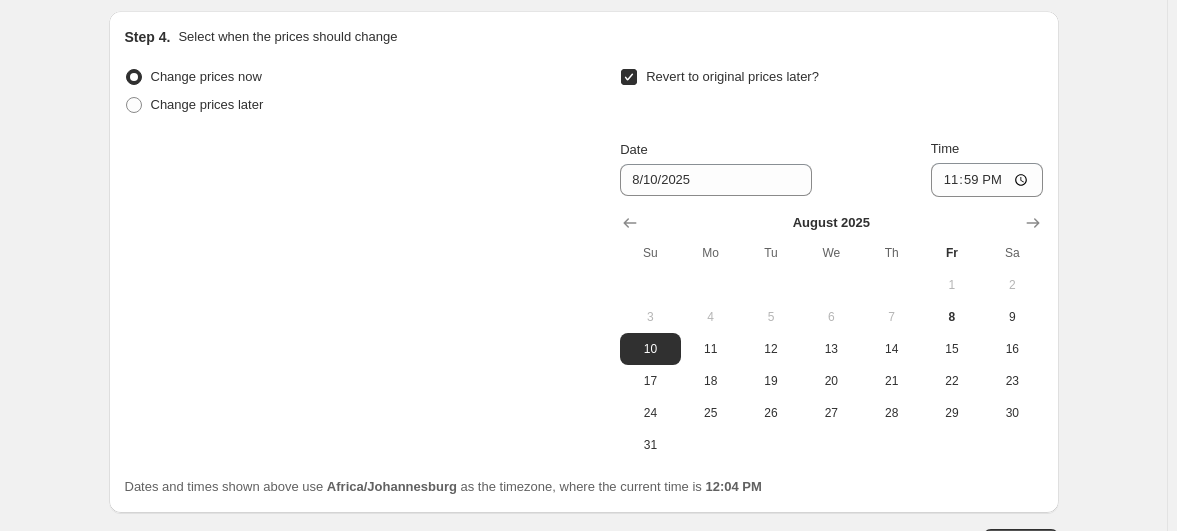 click on "Continue" at bounding box center (1021, 543) 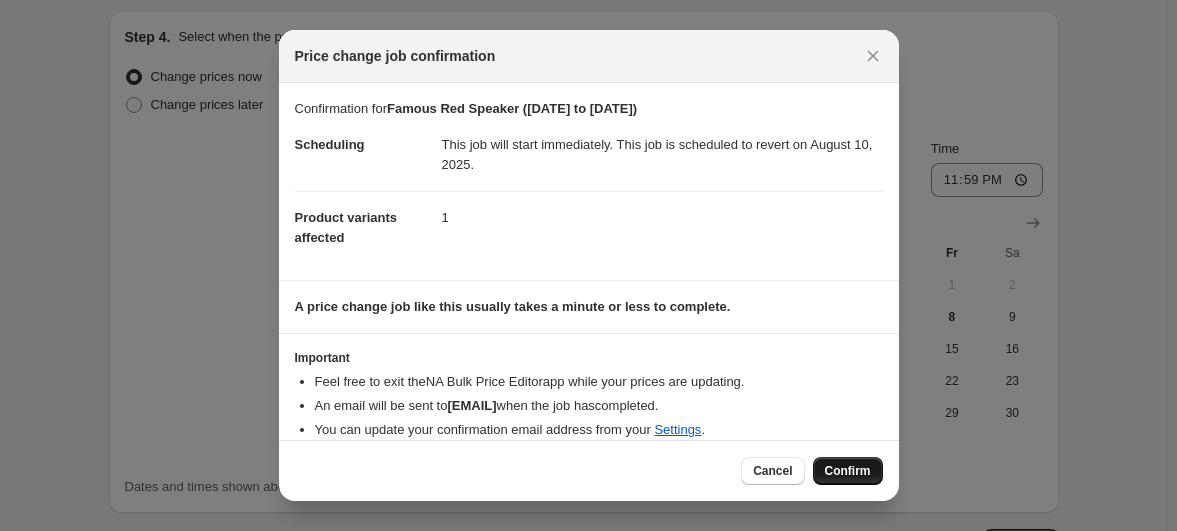 click on "Confirm" at bounding box center (848, 471) 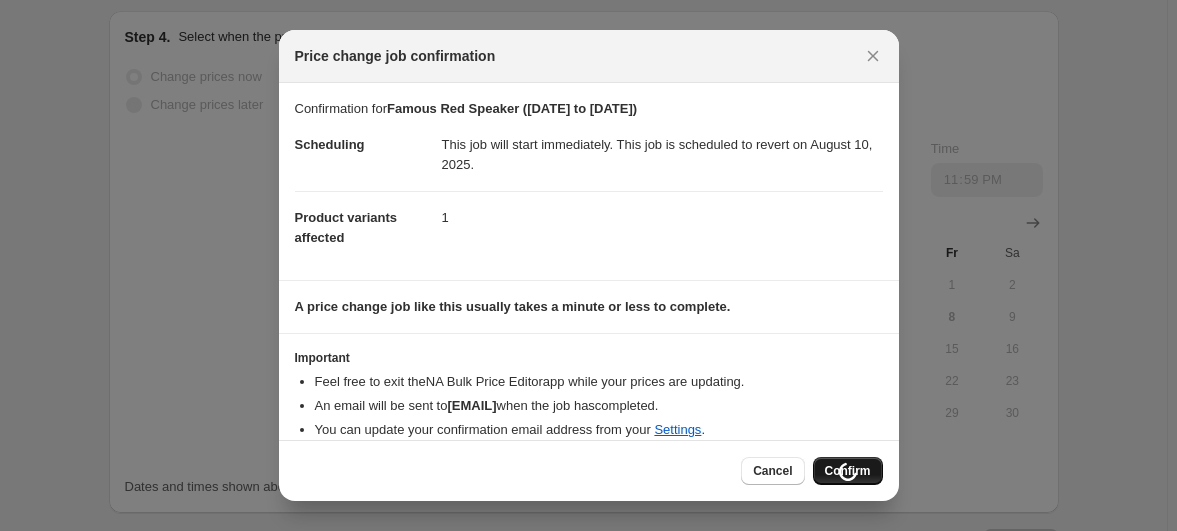 scroll, scrollTop: 989, scrollLeft: 0, axis: vertical 